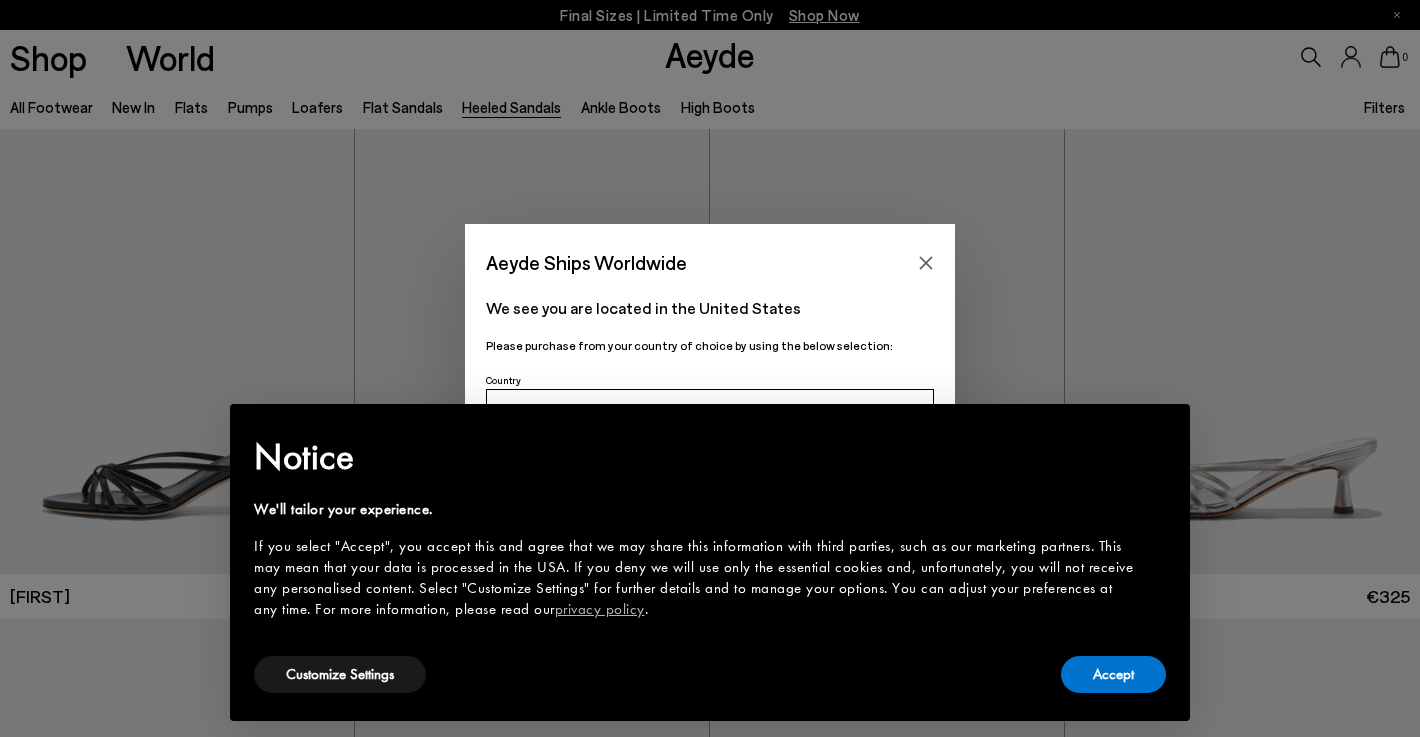 scroll, scrollTop: 0, scrollLeft: 0, axis: both 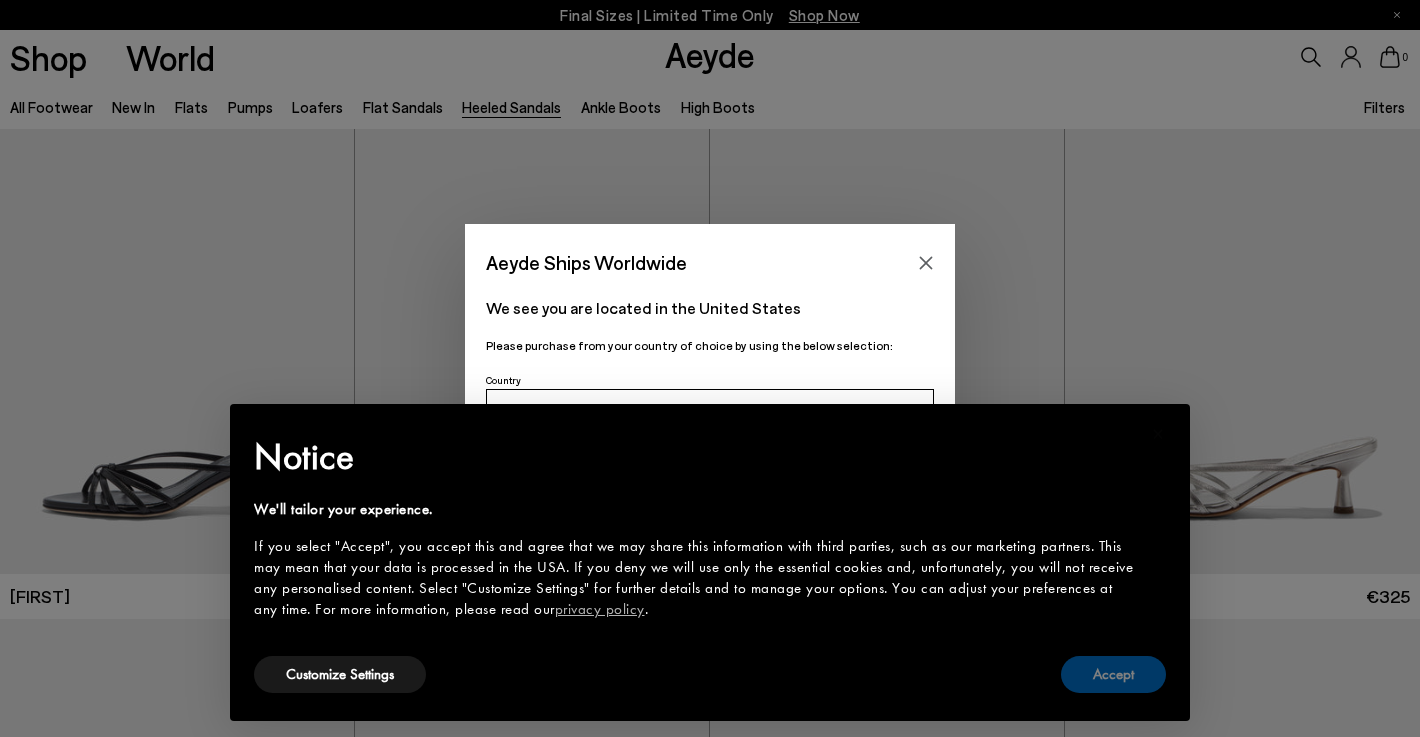 click on "Accept" at bounding box center (1113, 674) 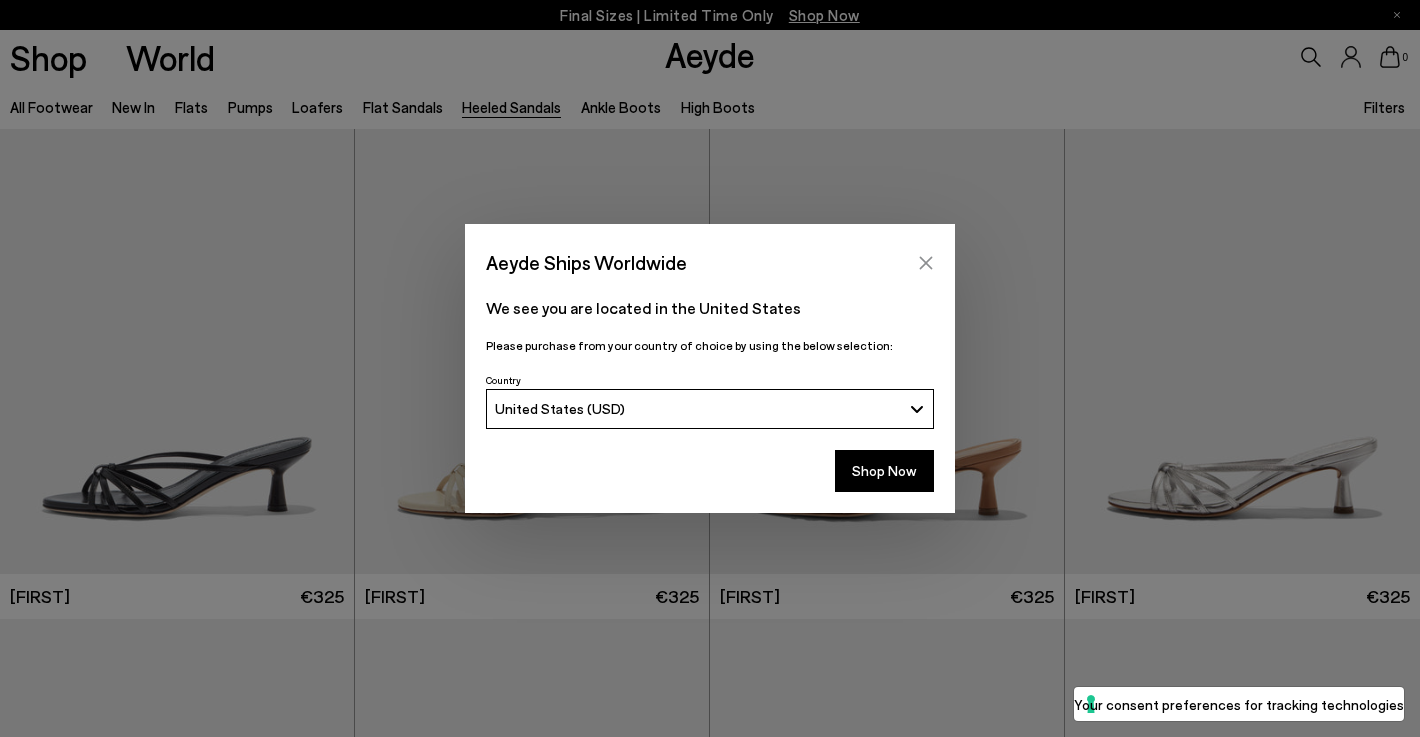 click 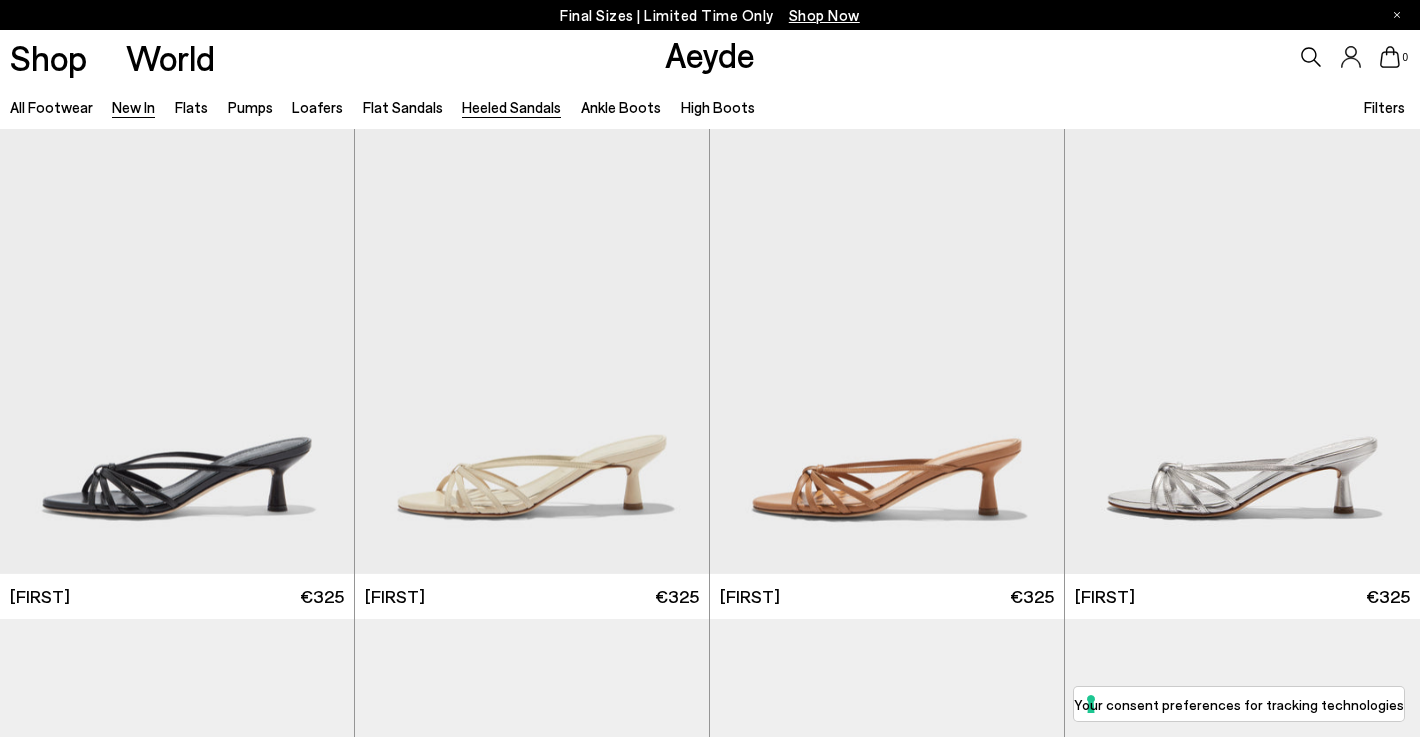 click on "New In" at bounding box center [133, 107] 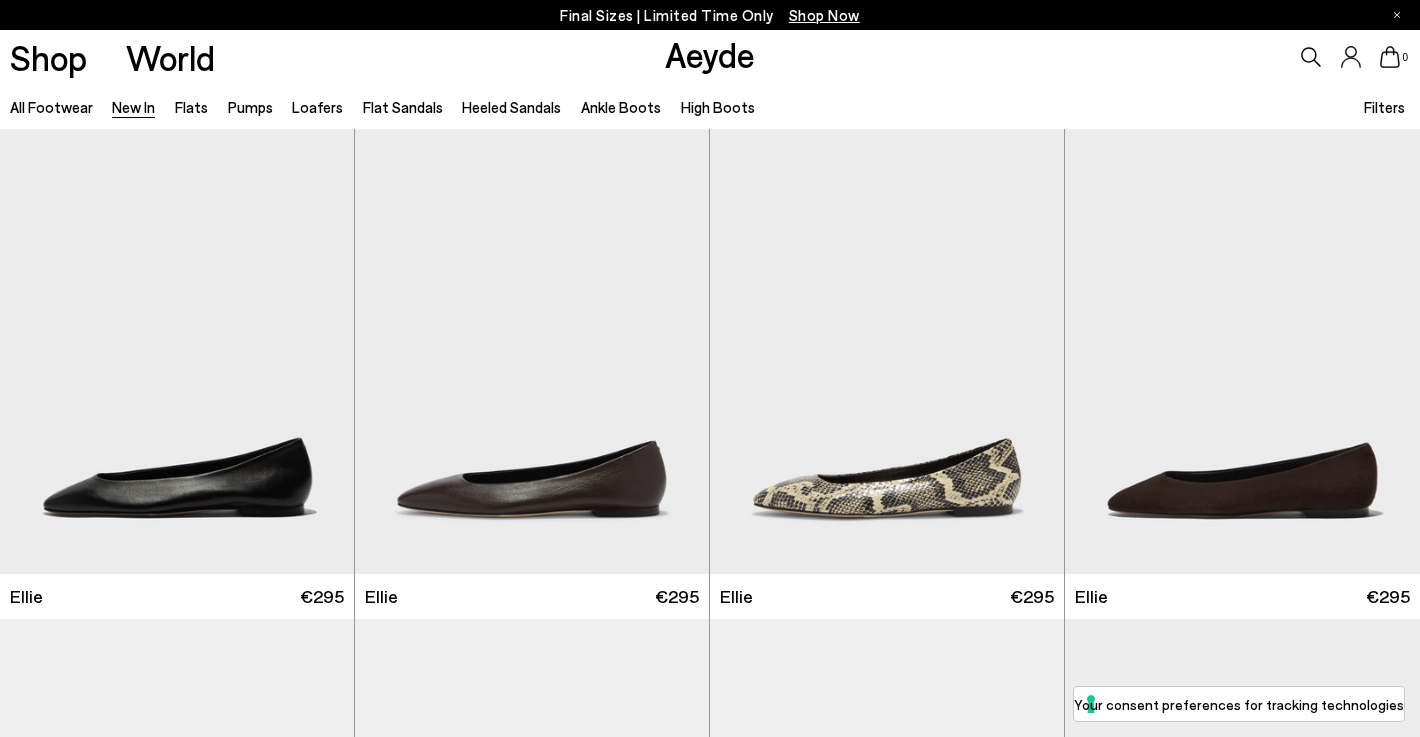 scroll, scrollTop: 0, scrollLeft: 0, axis: both 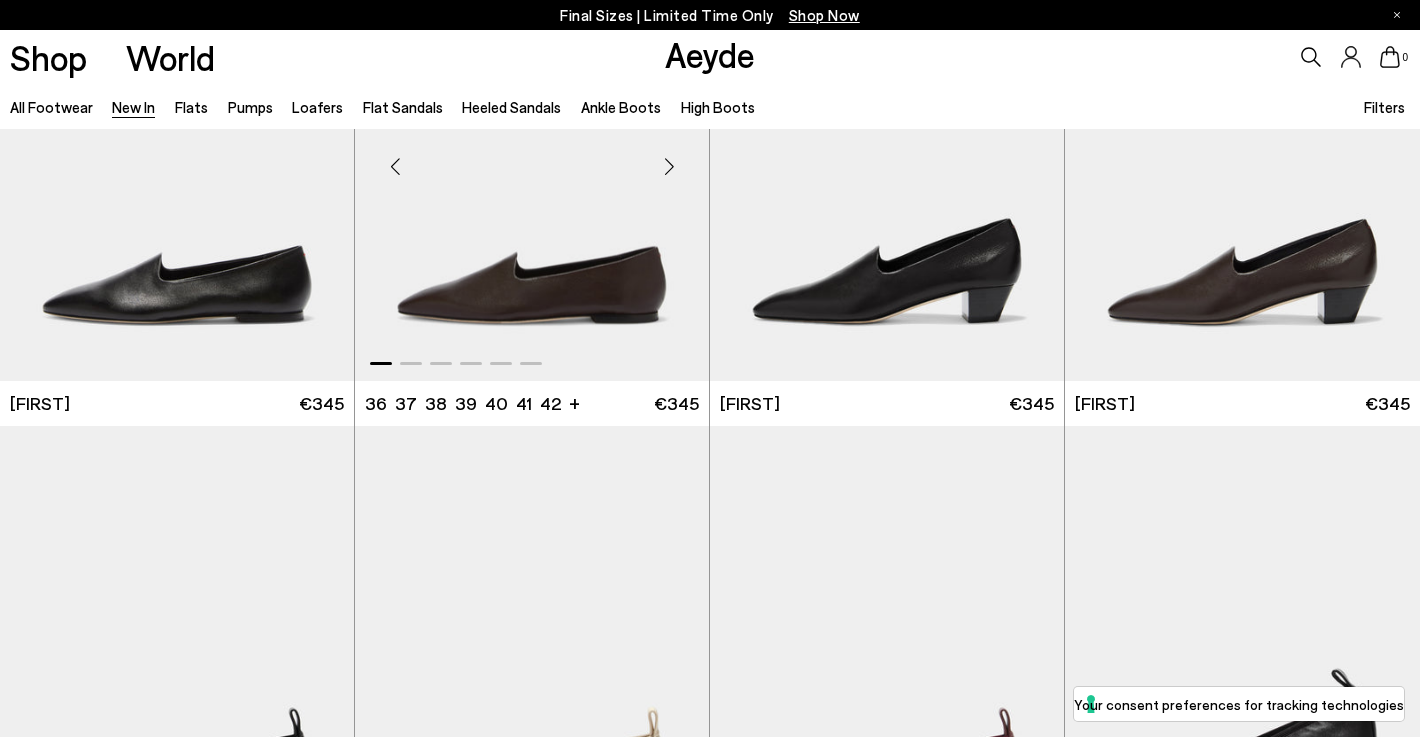 click at bounding box center (669, 166) 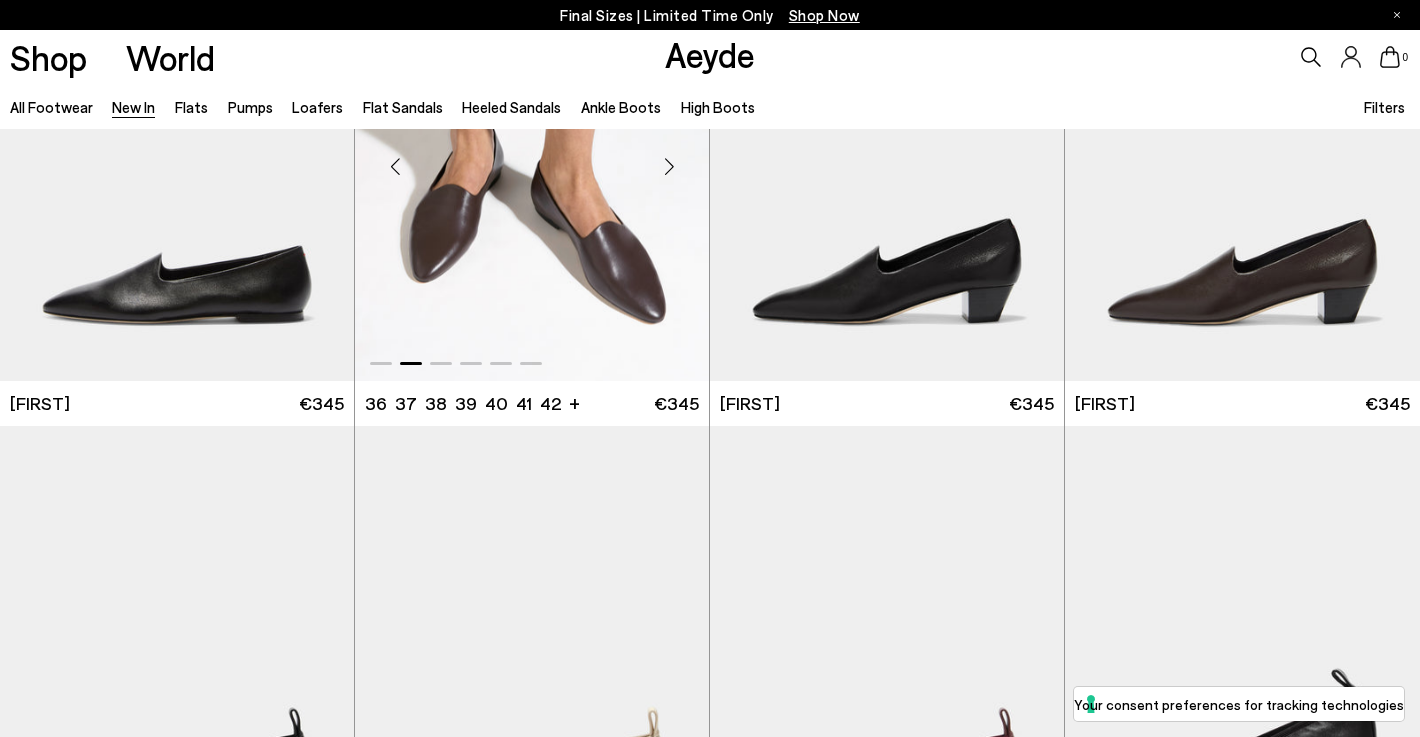 click at bounding box center [669, 166] 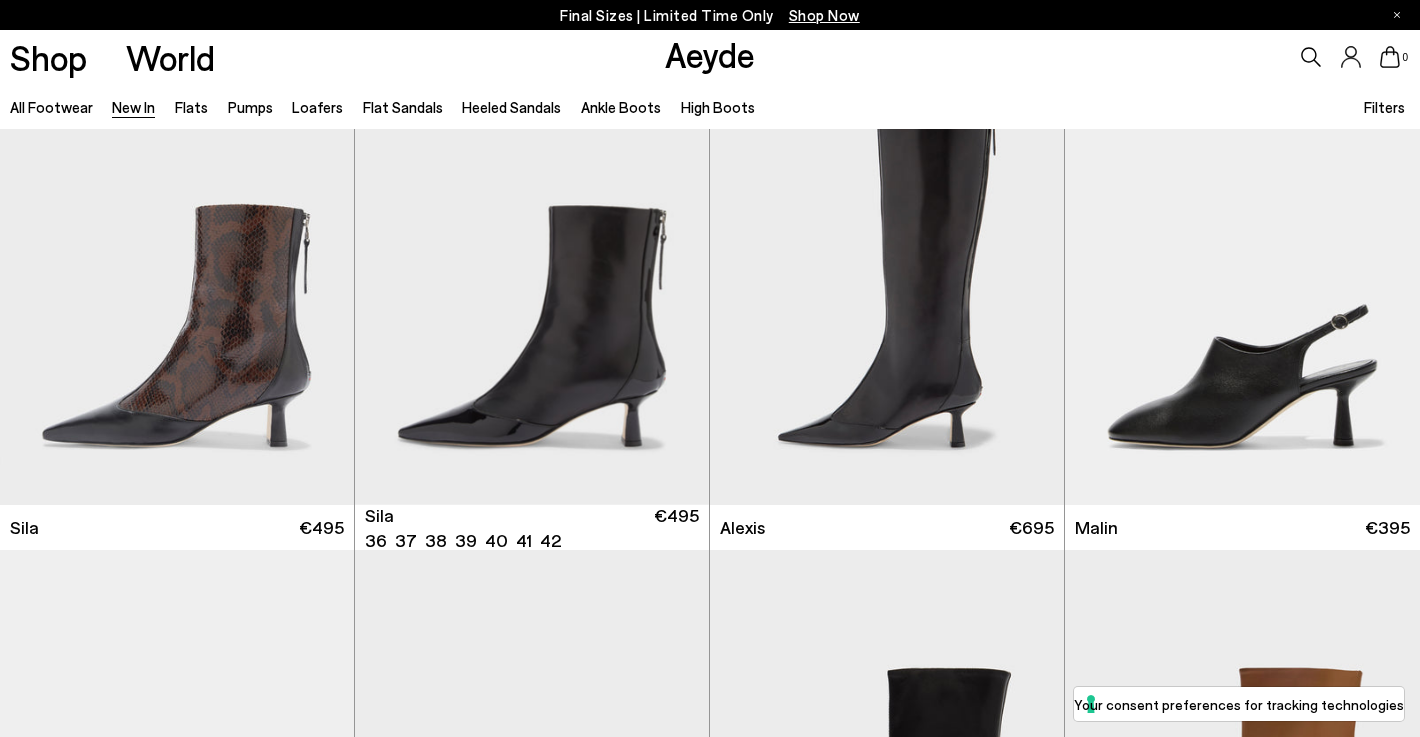 scroll, scrollTop: 2994, scrollLeft: 0, axis: vertical 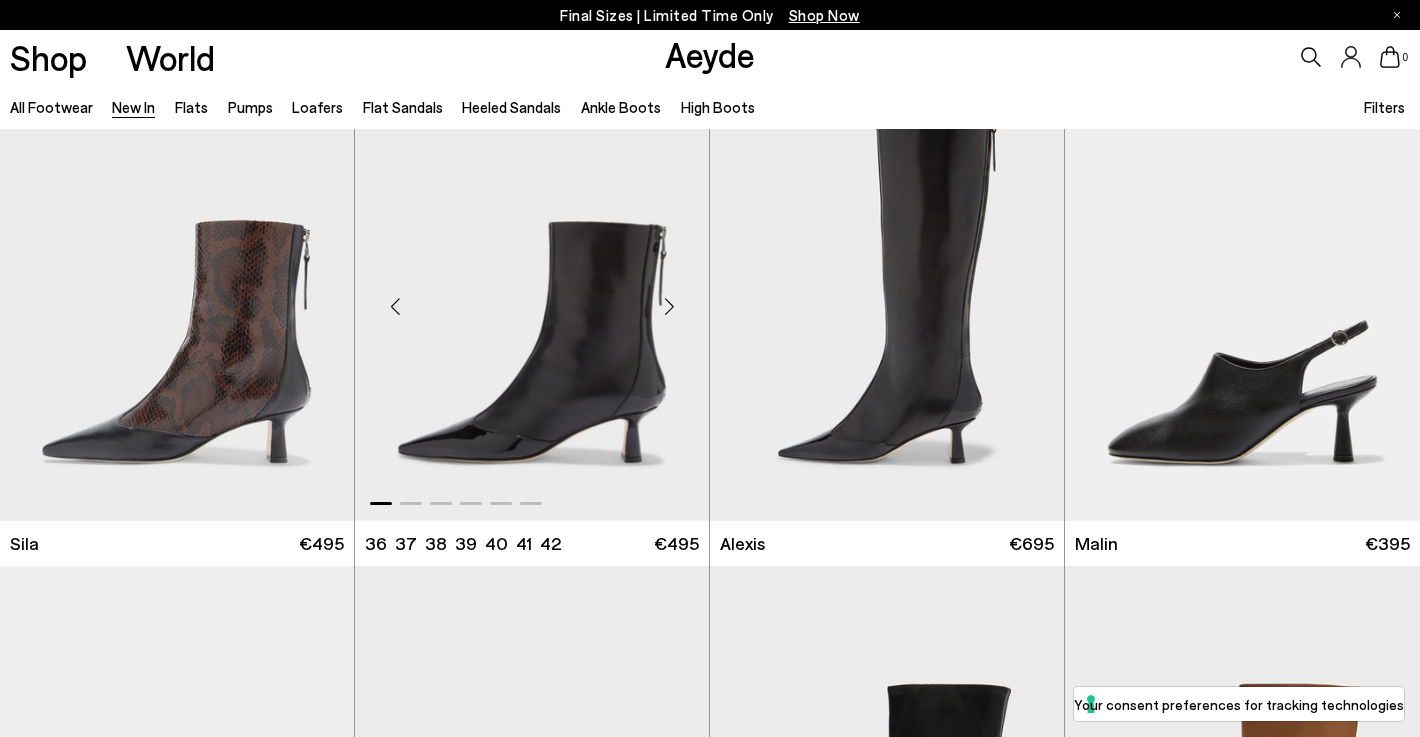 click at bounding box center (669, 307) 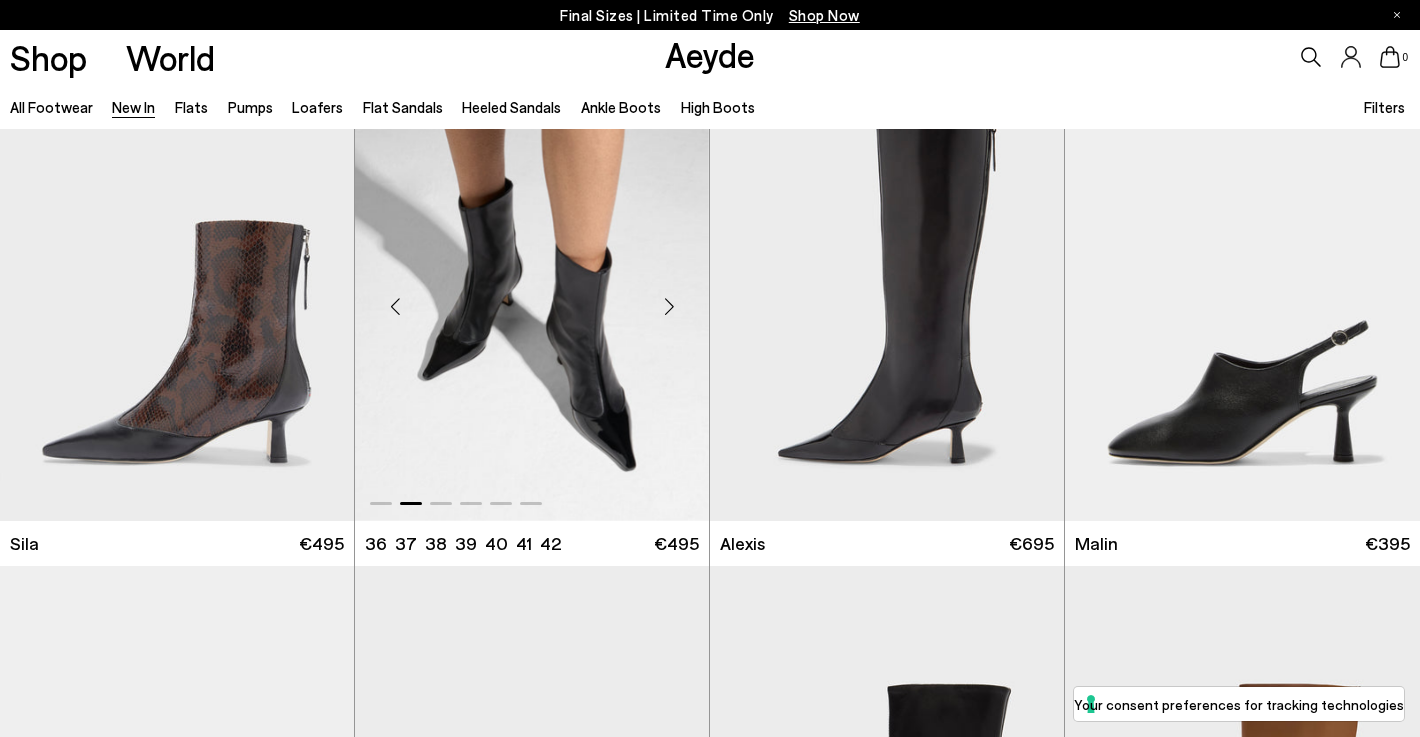 click at bounding box center [669, 307] 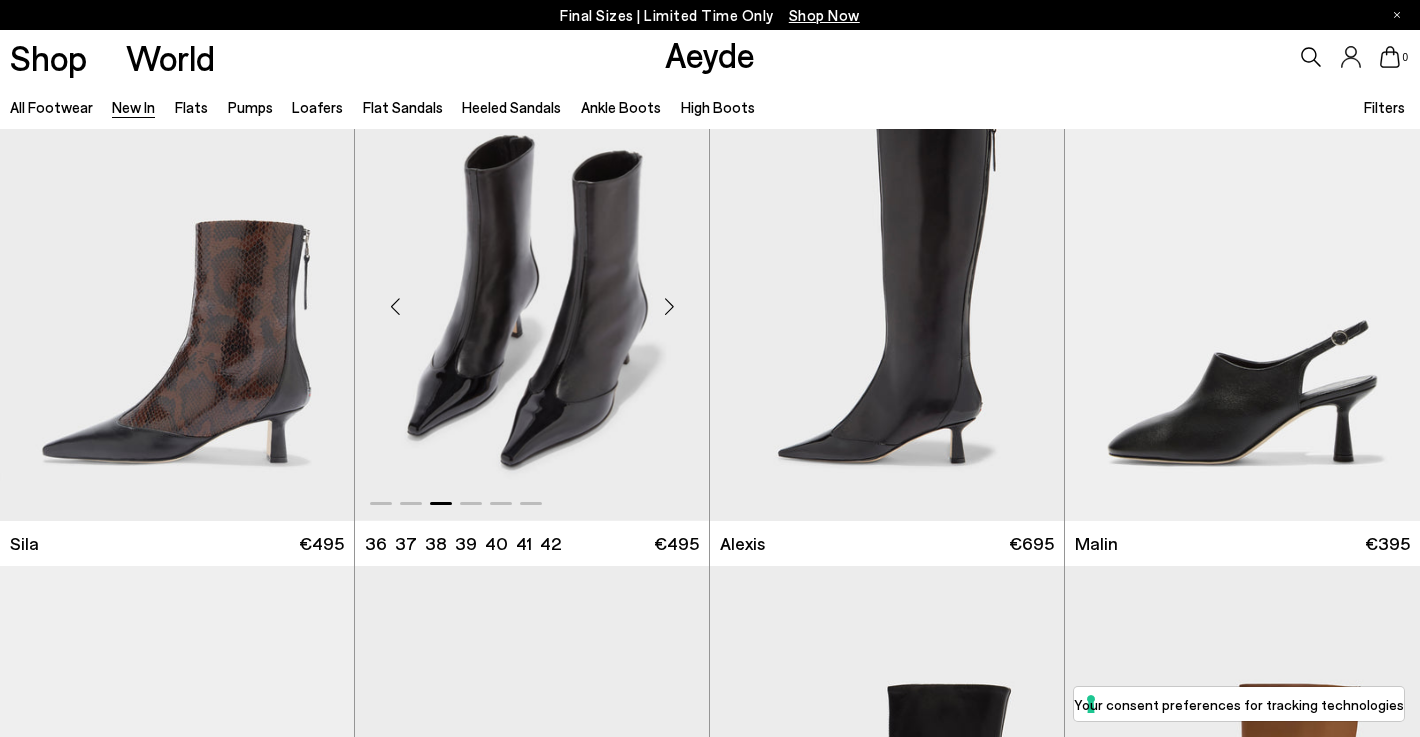 click at bounding box center (669, 307) 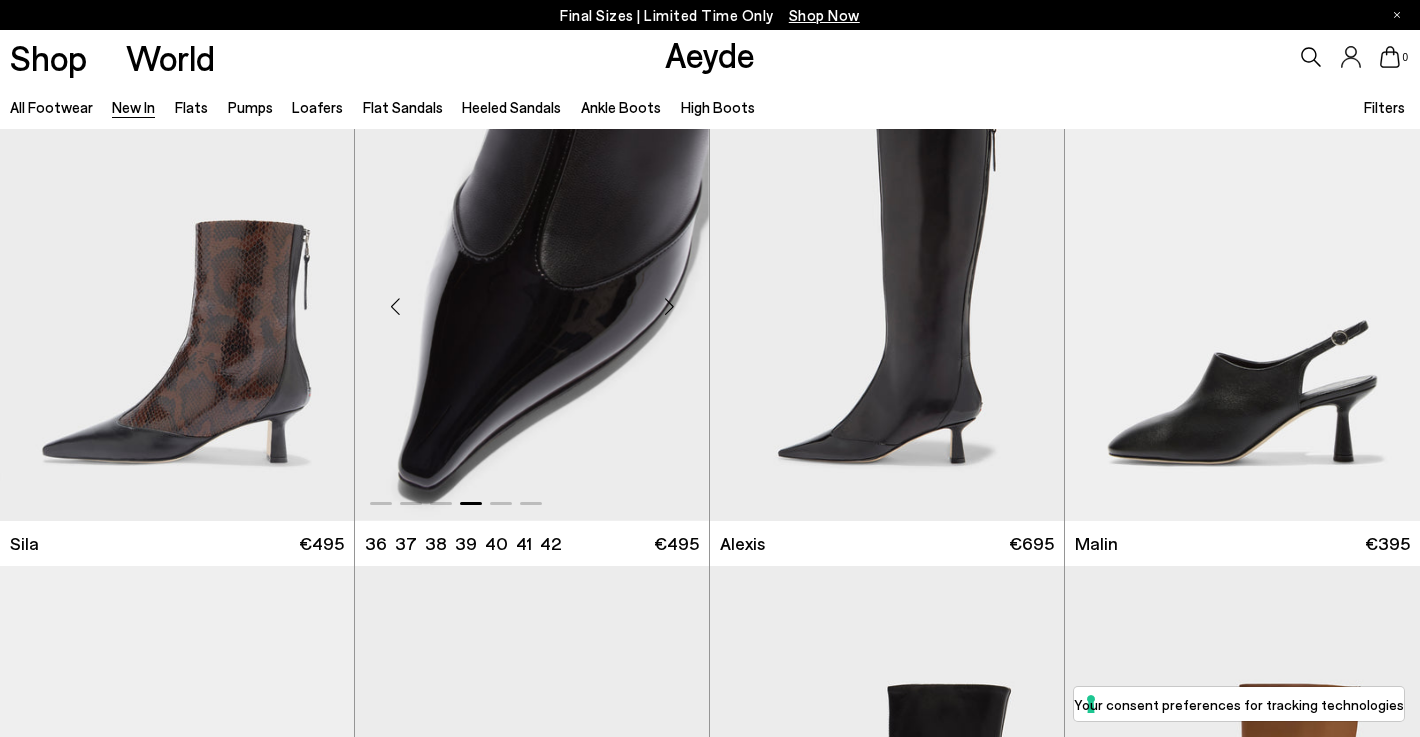 click at bounding box center [669, 307] 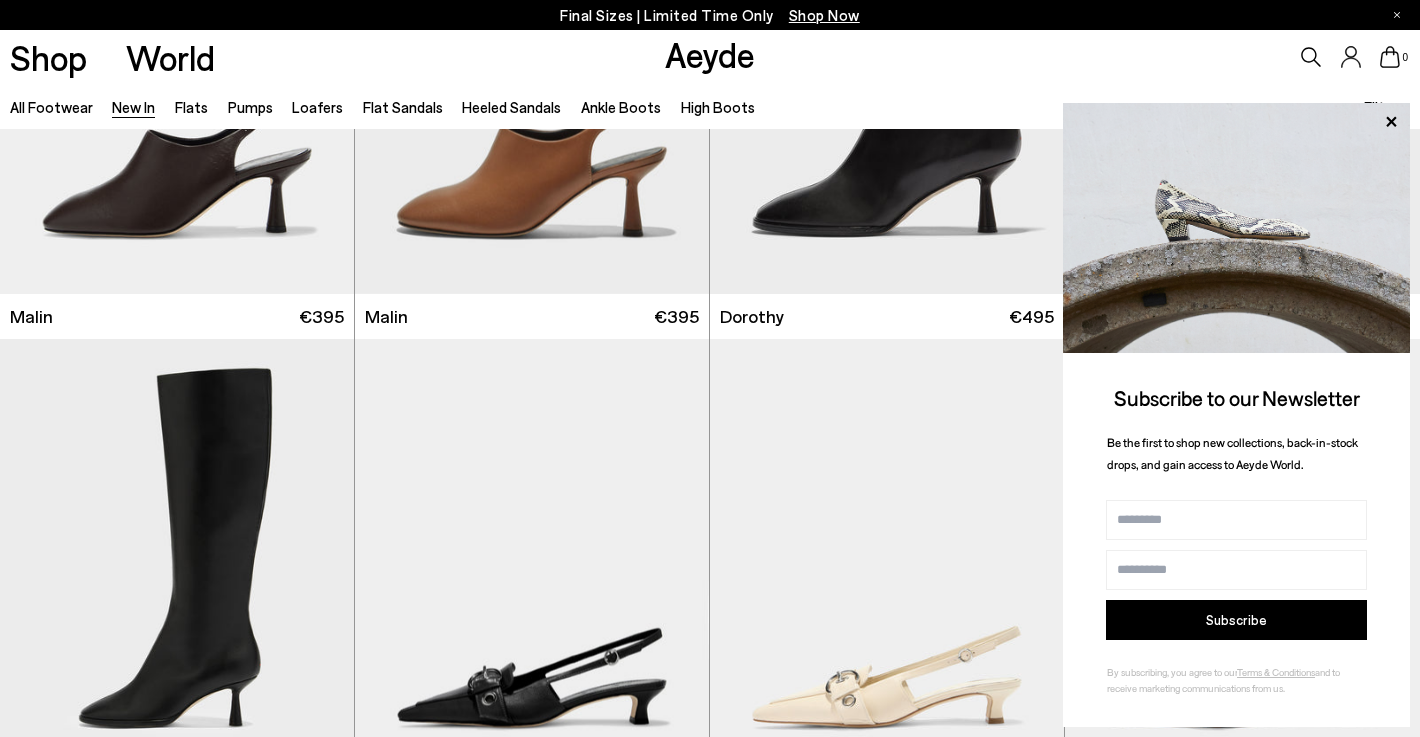 scroll, scrollTop: 4027, scrollLeft: 0, axis: vertical 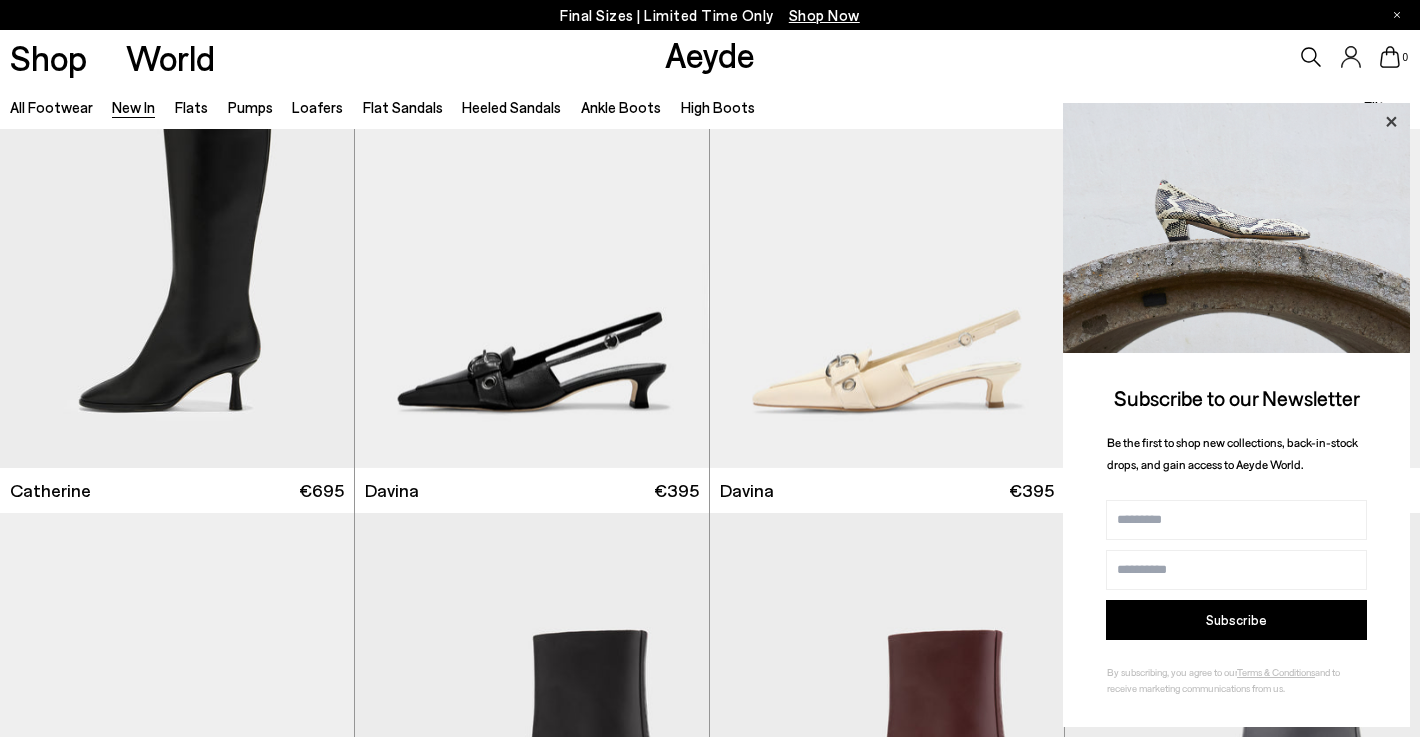 click 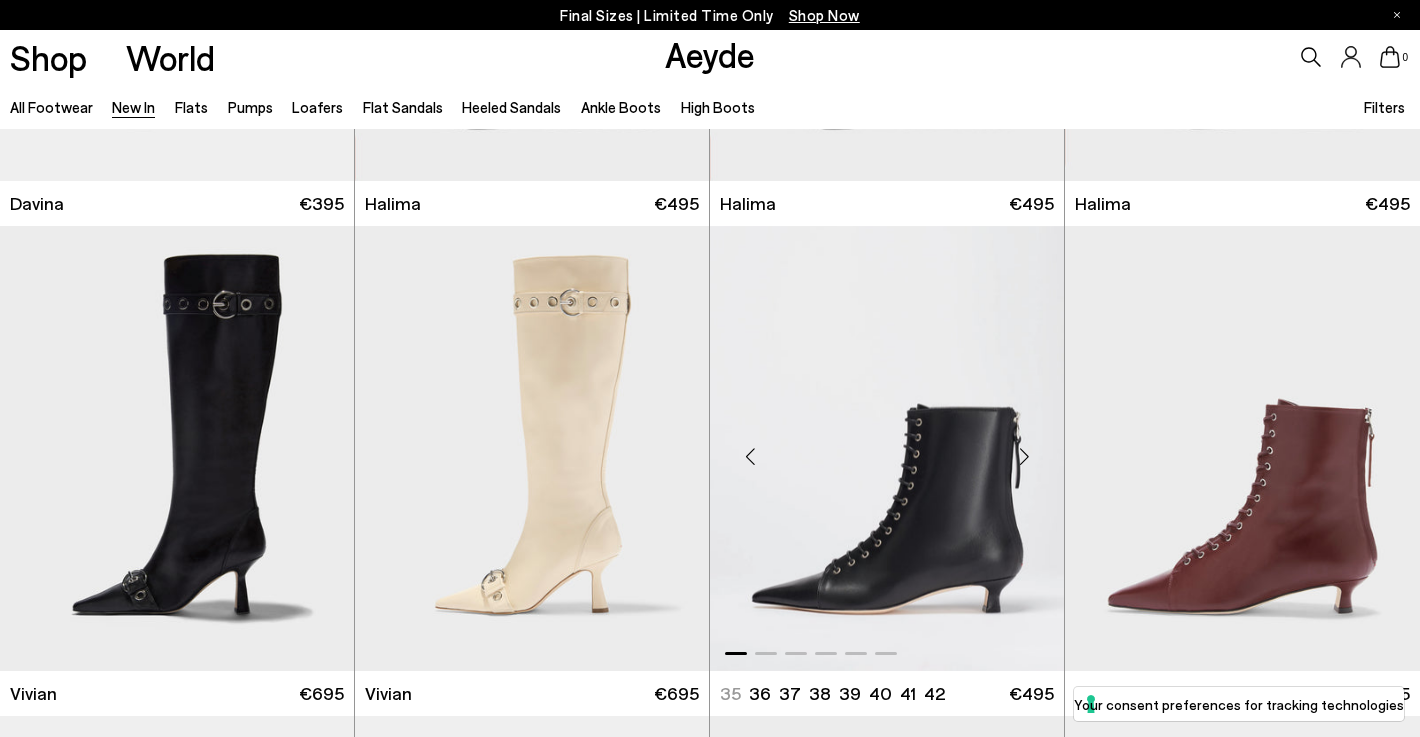 scroll, scrollTop: 5044, scrollLeft: 0, axis: vertical 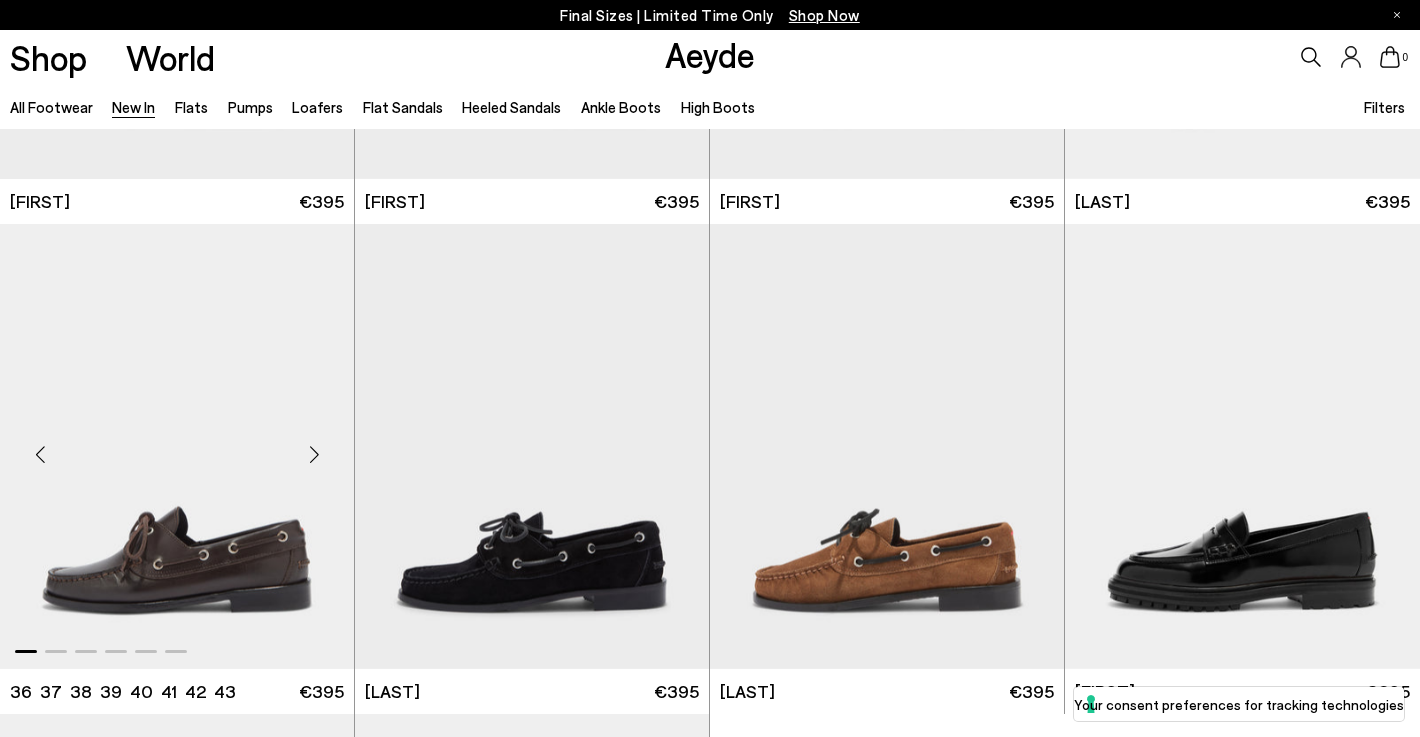 click at bounding box center [177, 446] 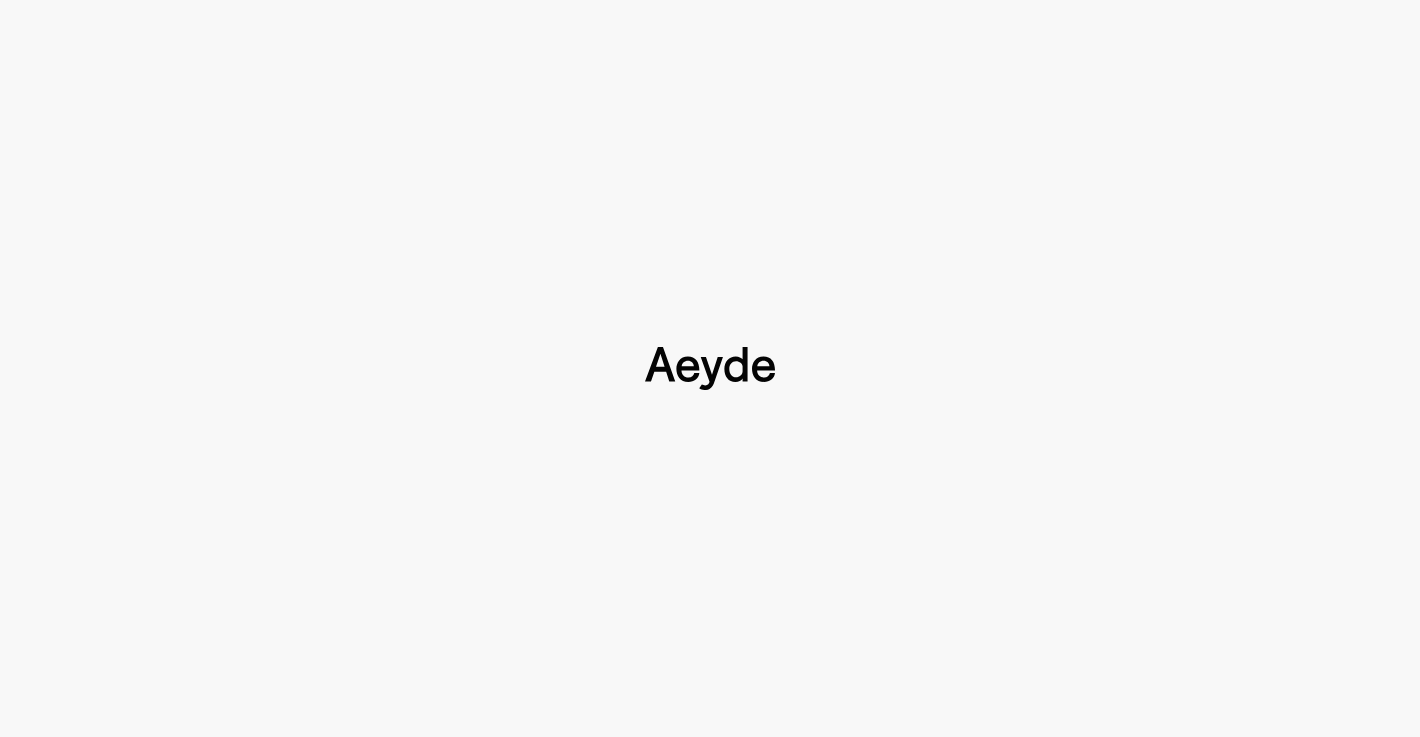 scroll, scrollTop: 0, scrollLeft: 0, axis: both 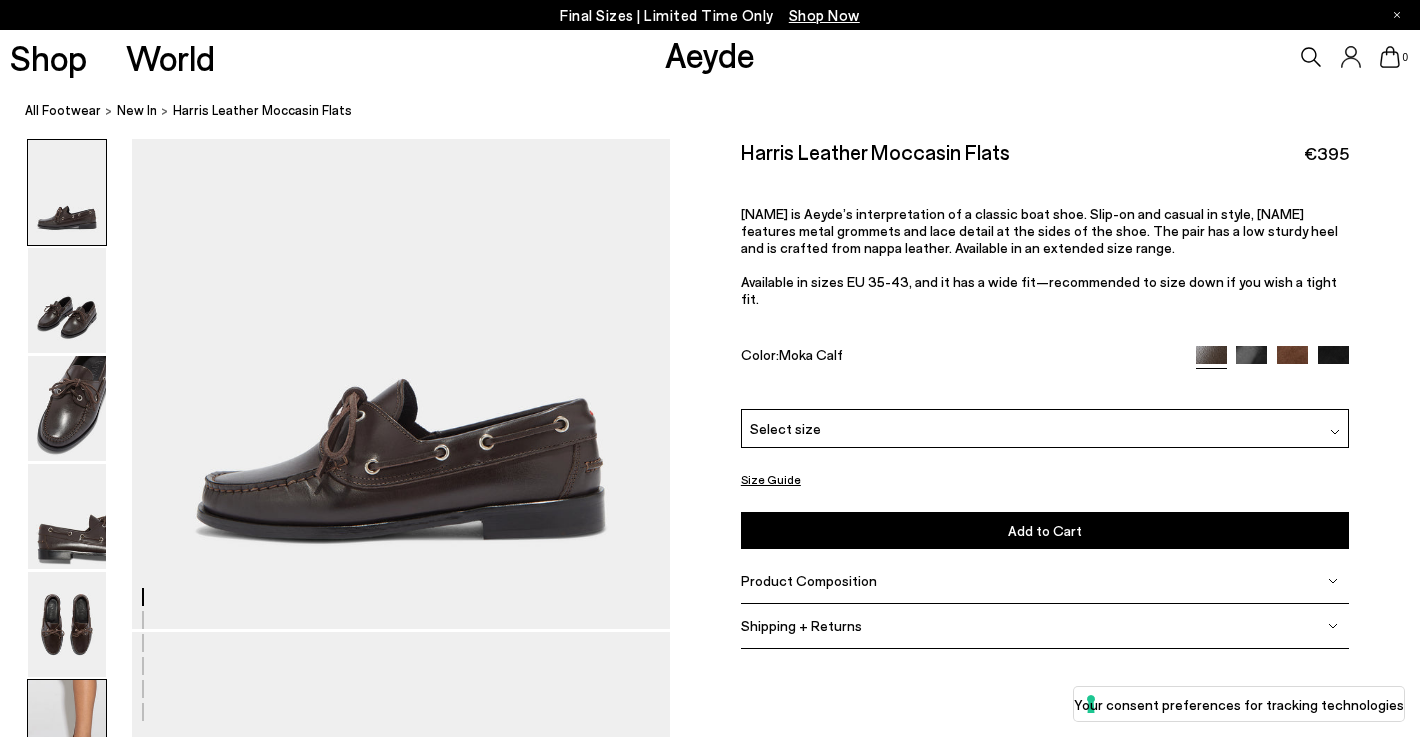 click at bounding box center (67, 732) 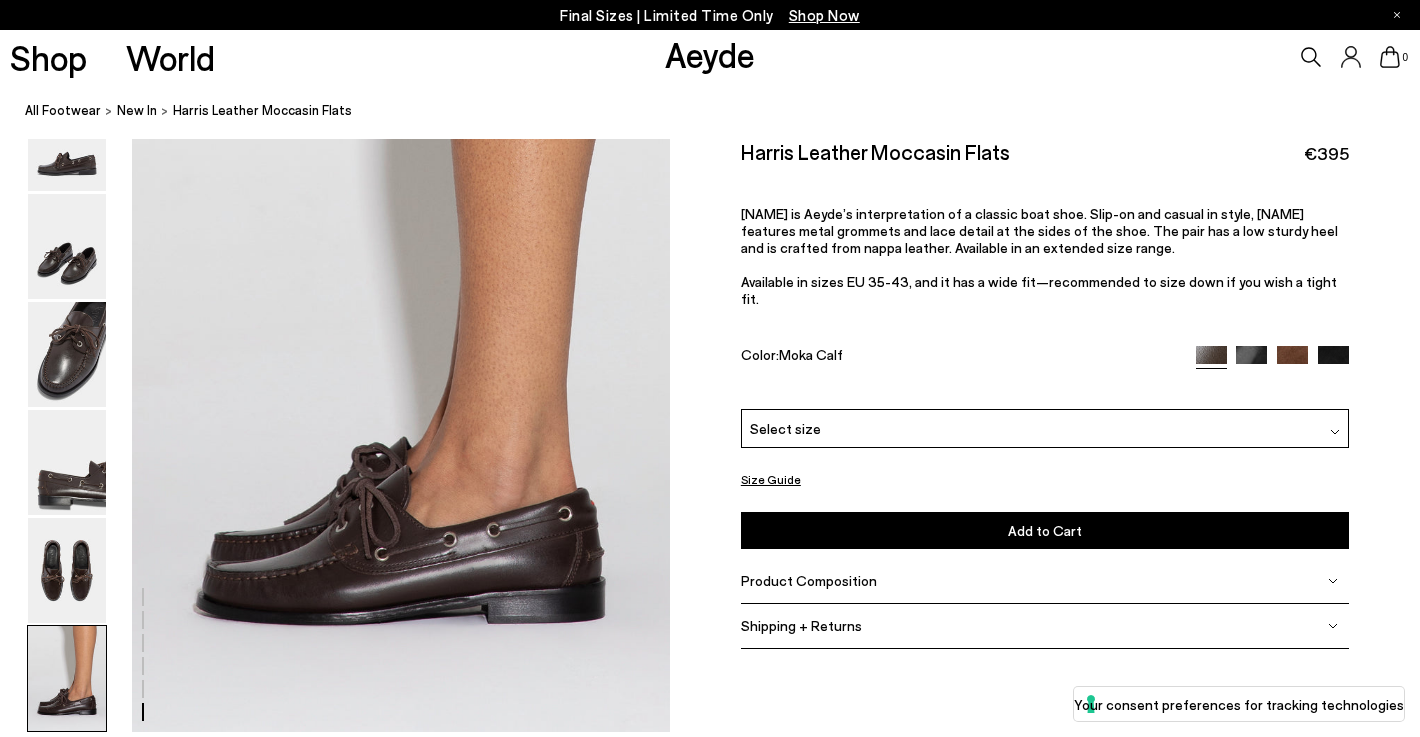 scroll, scrollTop: 3620, scrollLeft: 0, axis: vertical 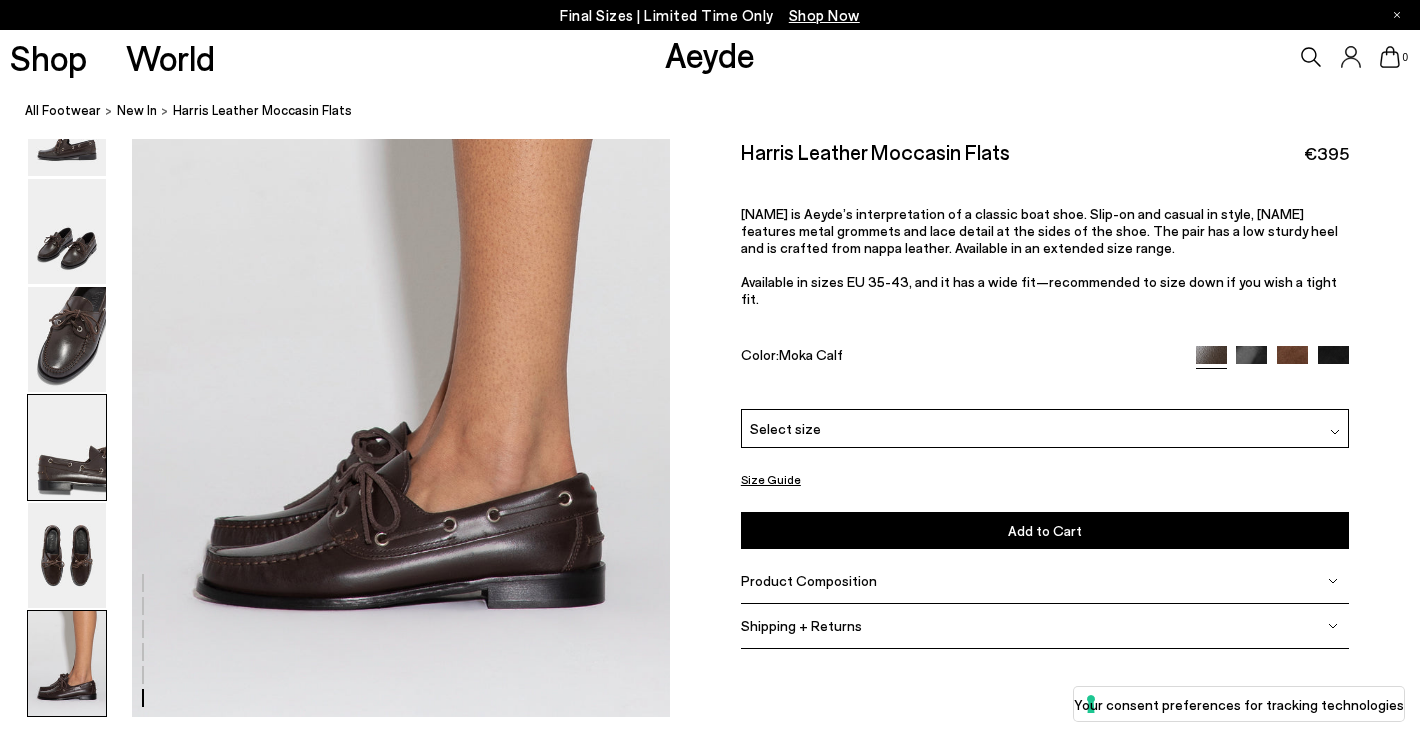 click at bounding box center (67, 448) 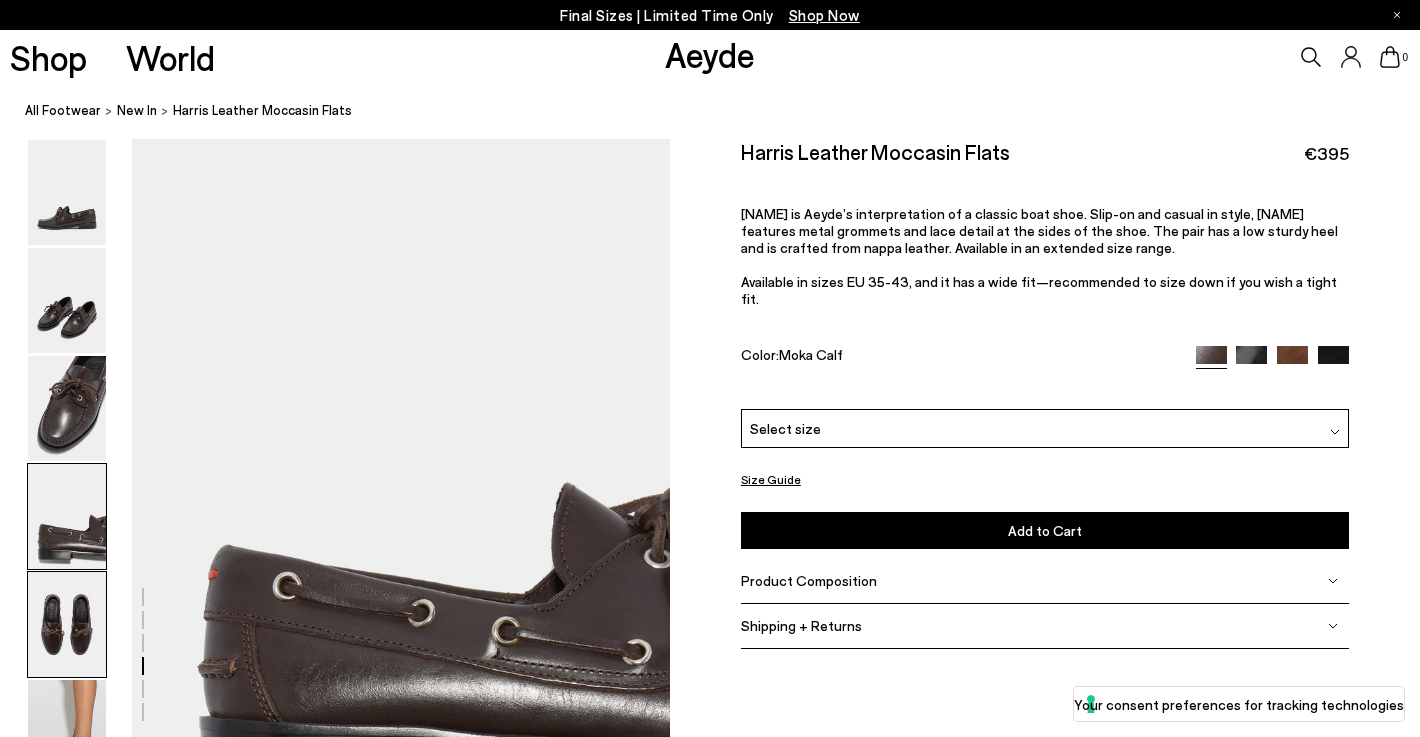 click at bounding box center (67, 624) 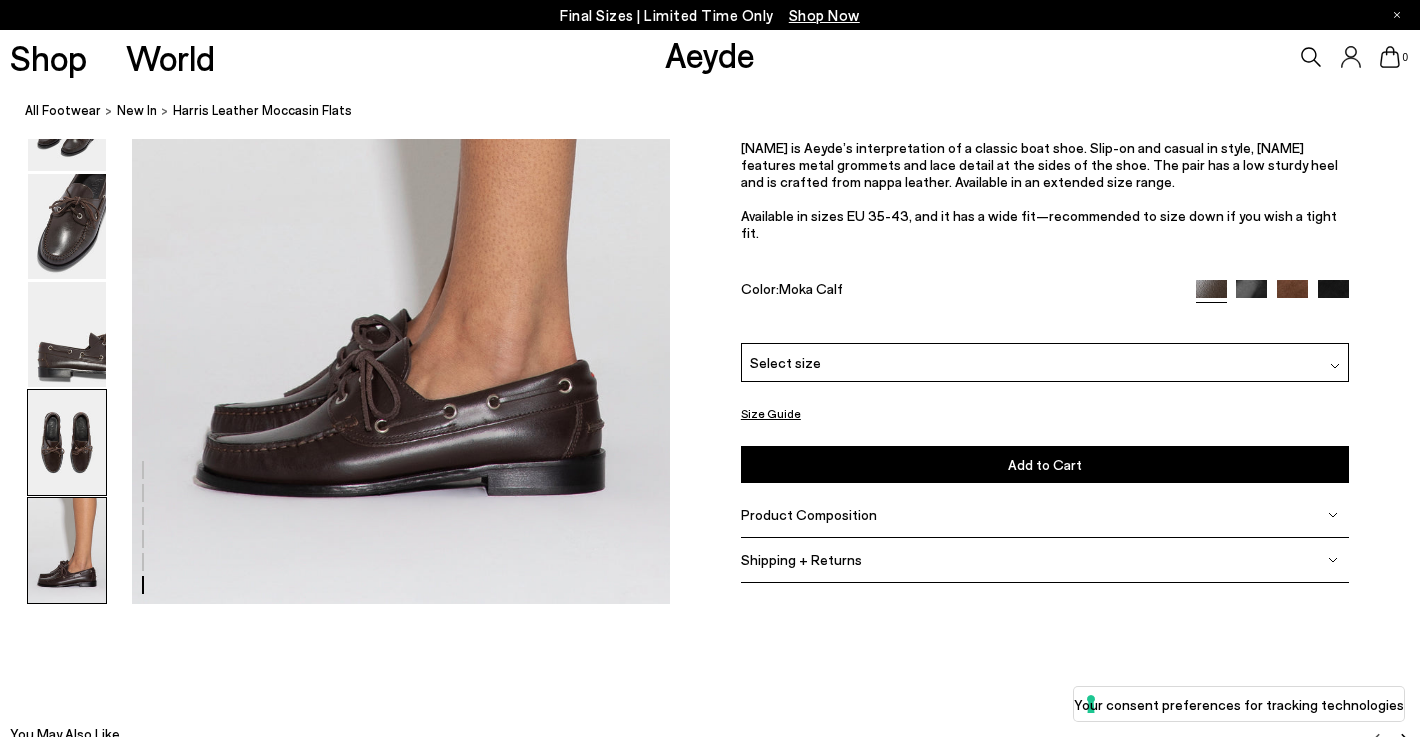click at bounding box center [67, 443] 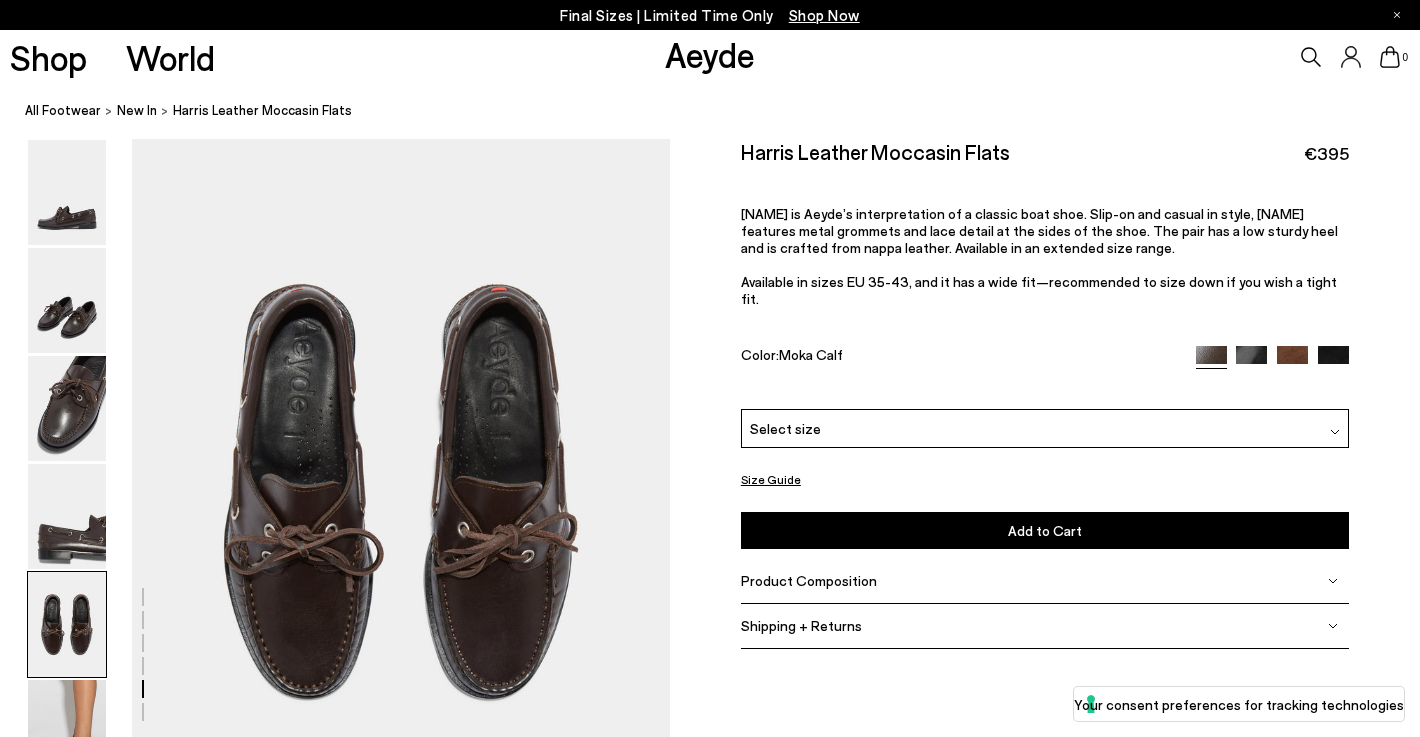scroll, scrollTop: 2763, scrollLeft: 0, axis: vertical 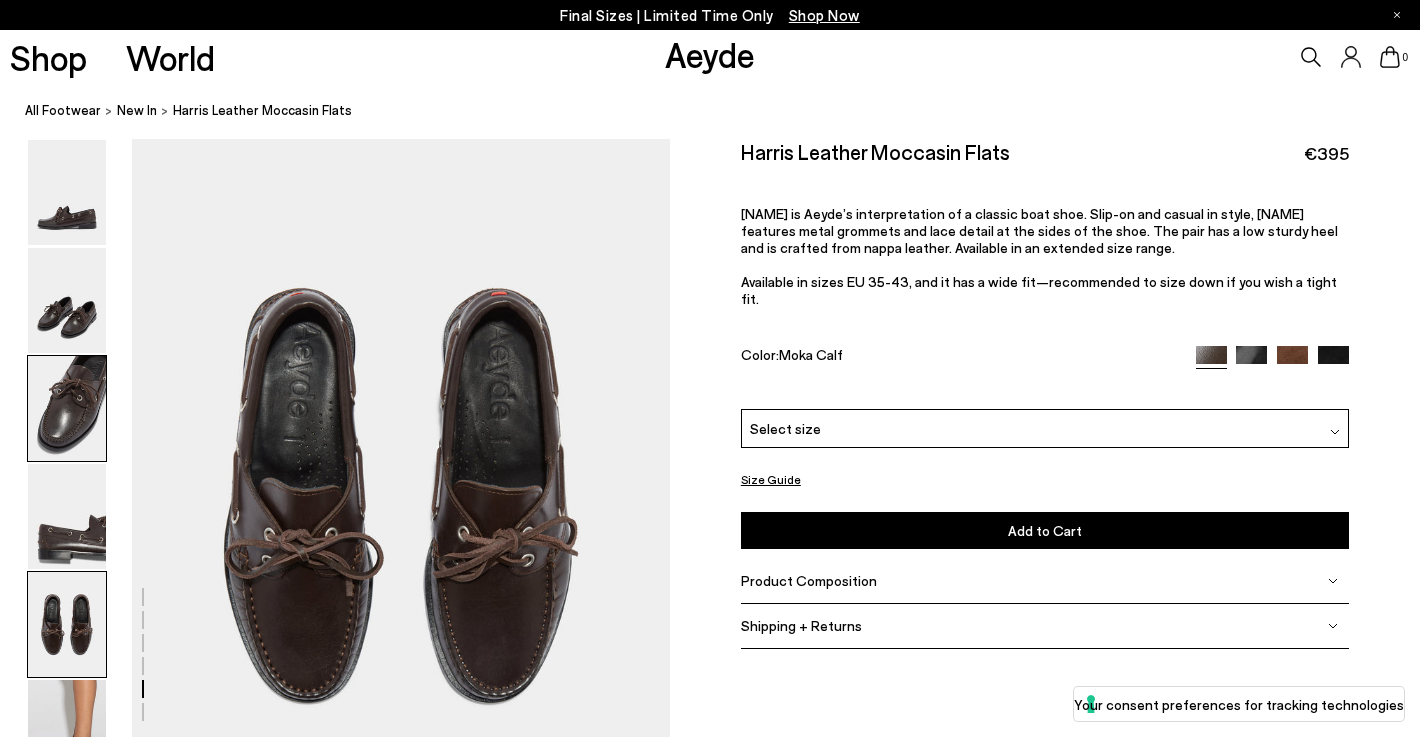click at bounding box center [67, 408] 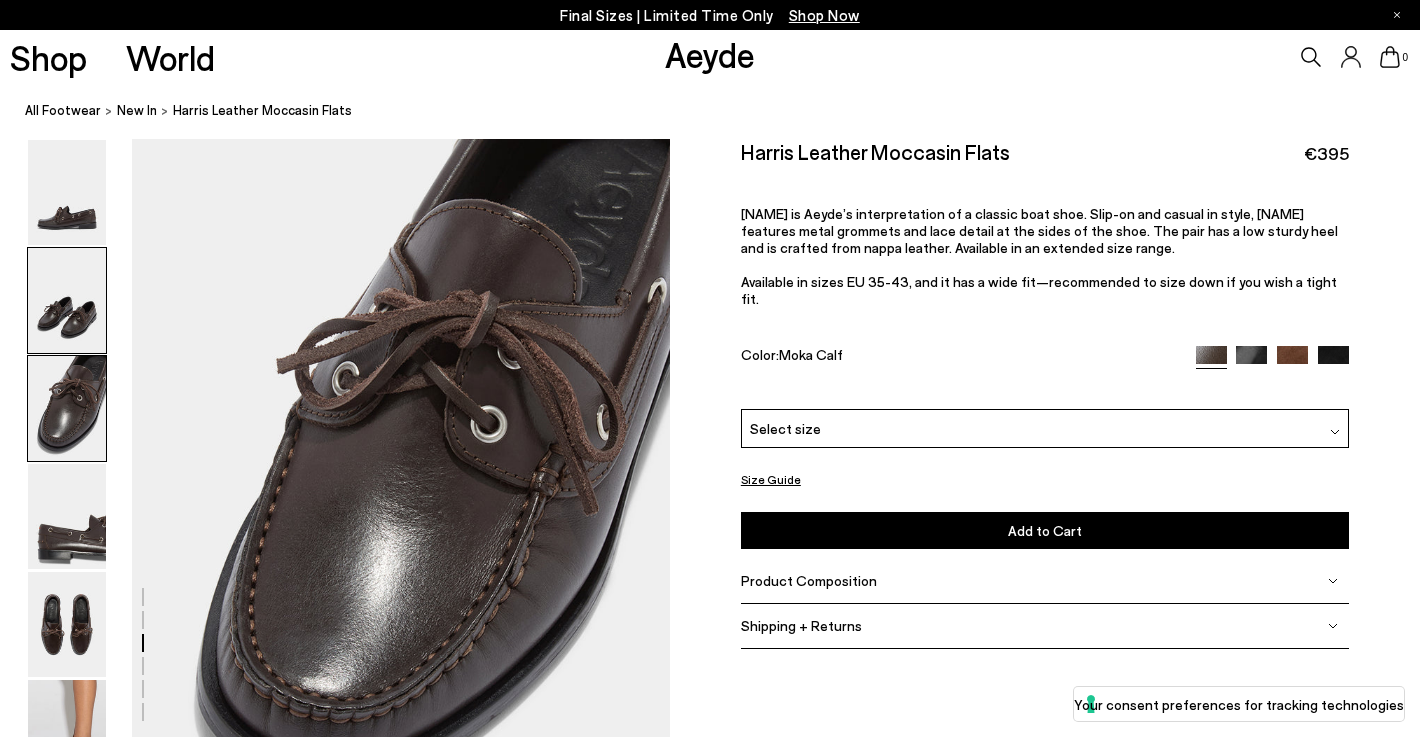 click at bounding box center [67, 300] 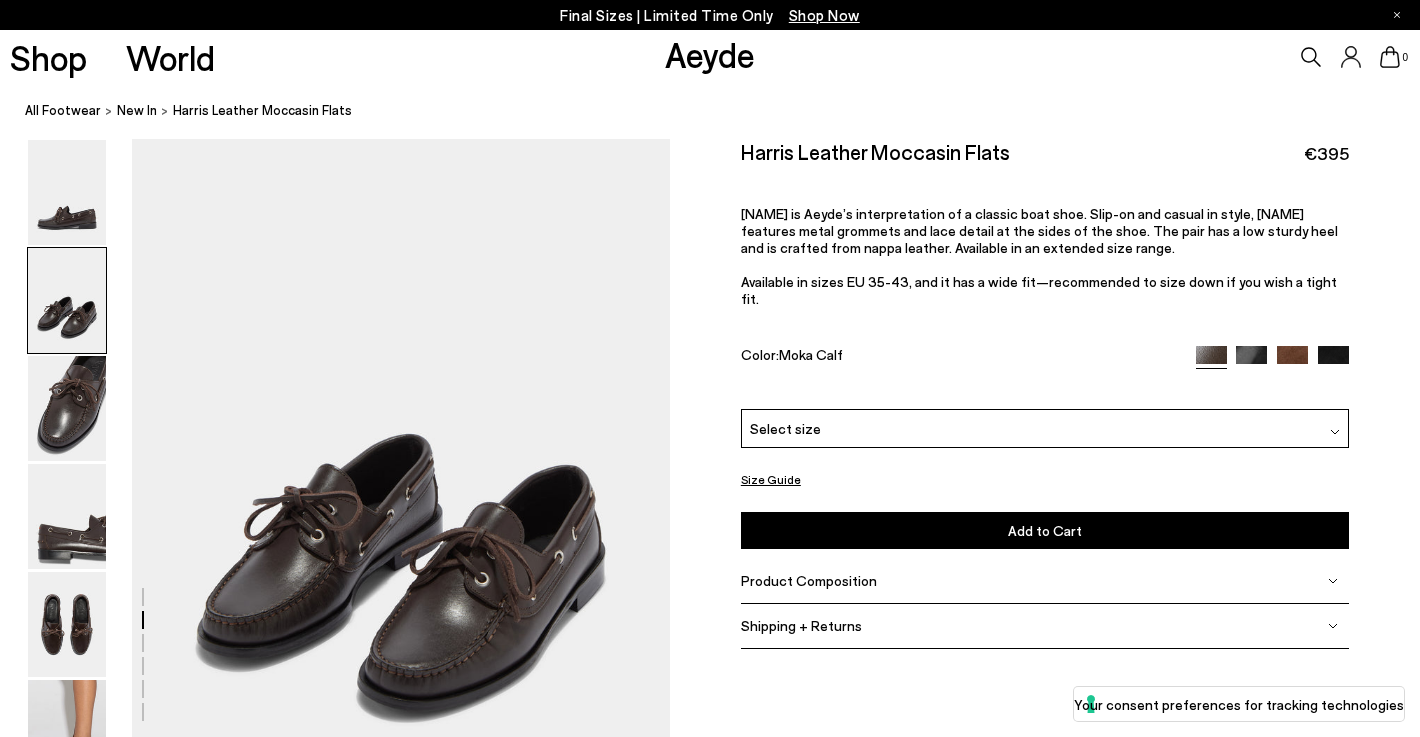 scroll, scrollTop: 603, scrollLeft: 0, axis: vertical 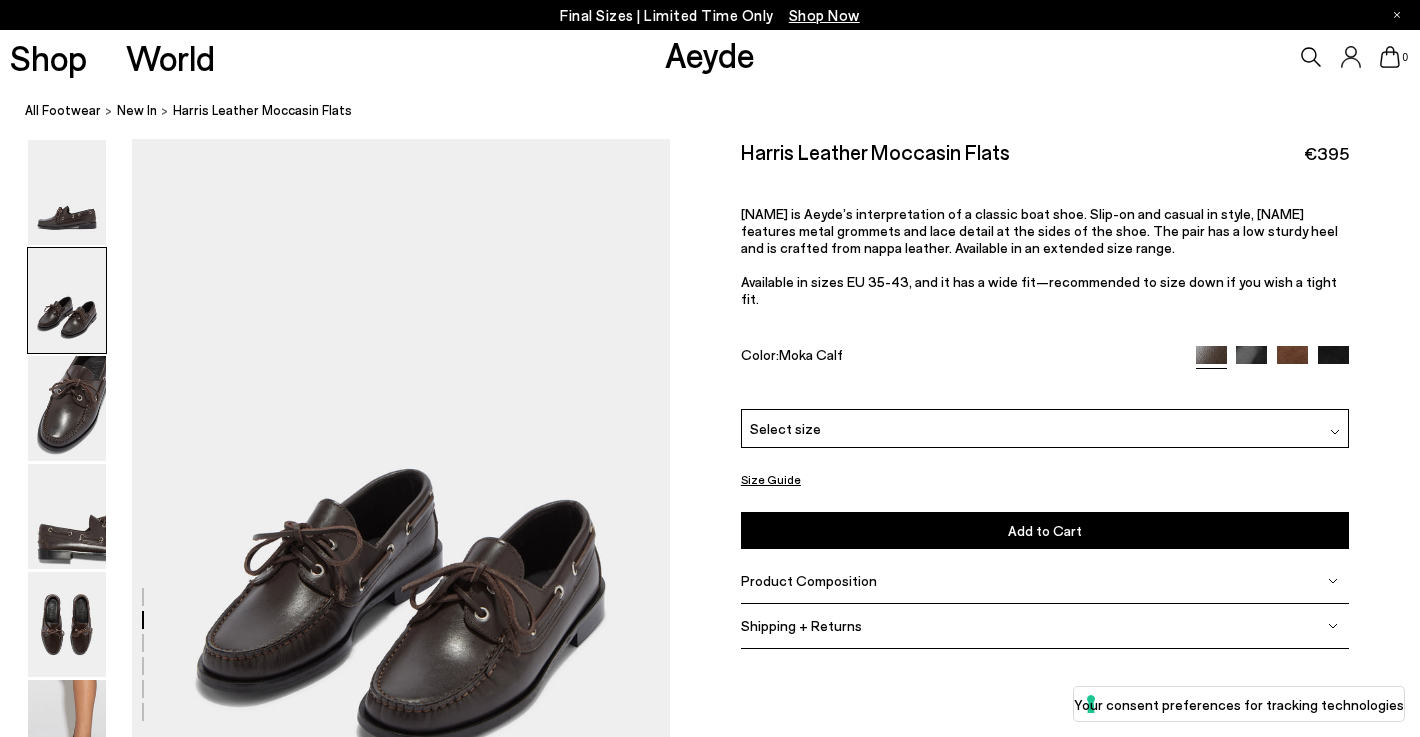 click at bounding box center [67, 300] 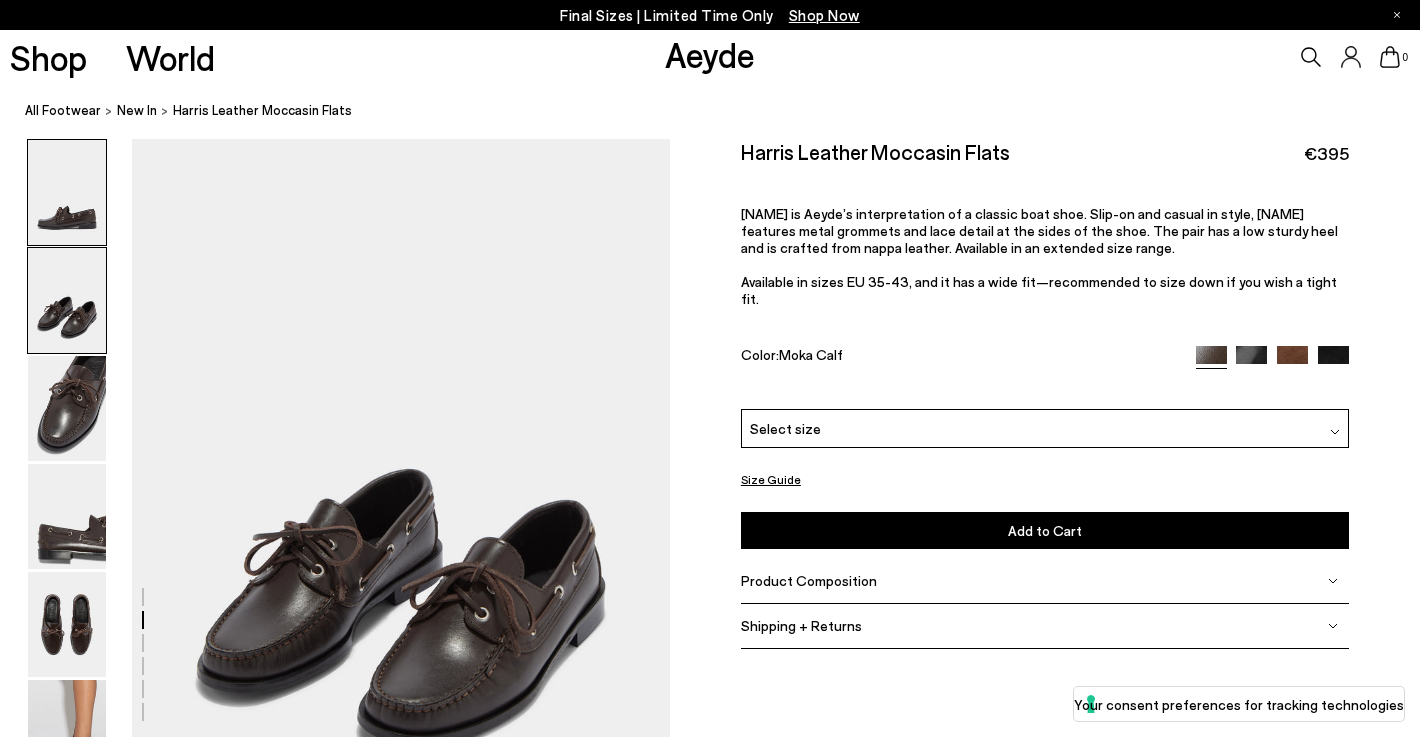 click at bounding box center [67, 192] 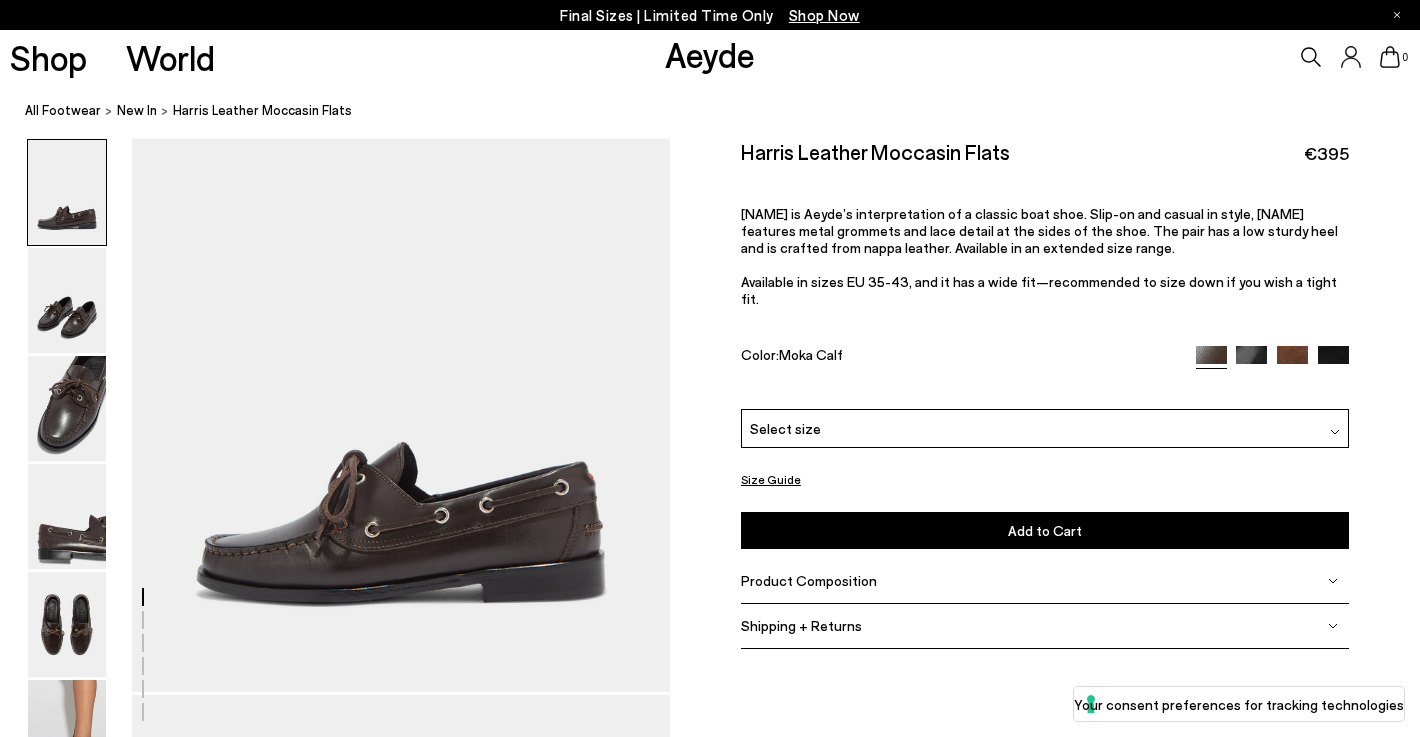 scroll, scrollTop: 0, scrollLeft: 0, axis: both 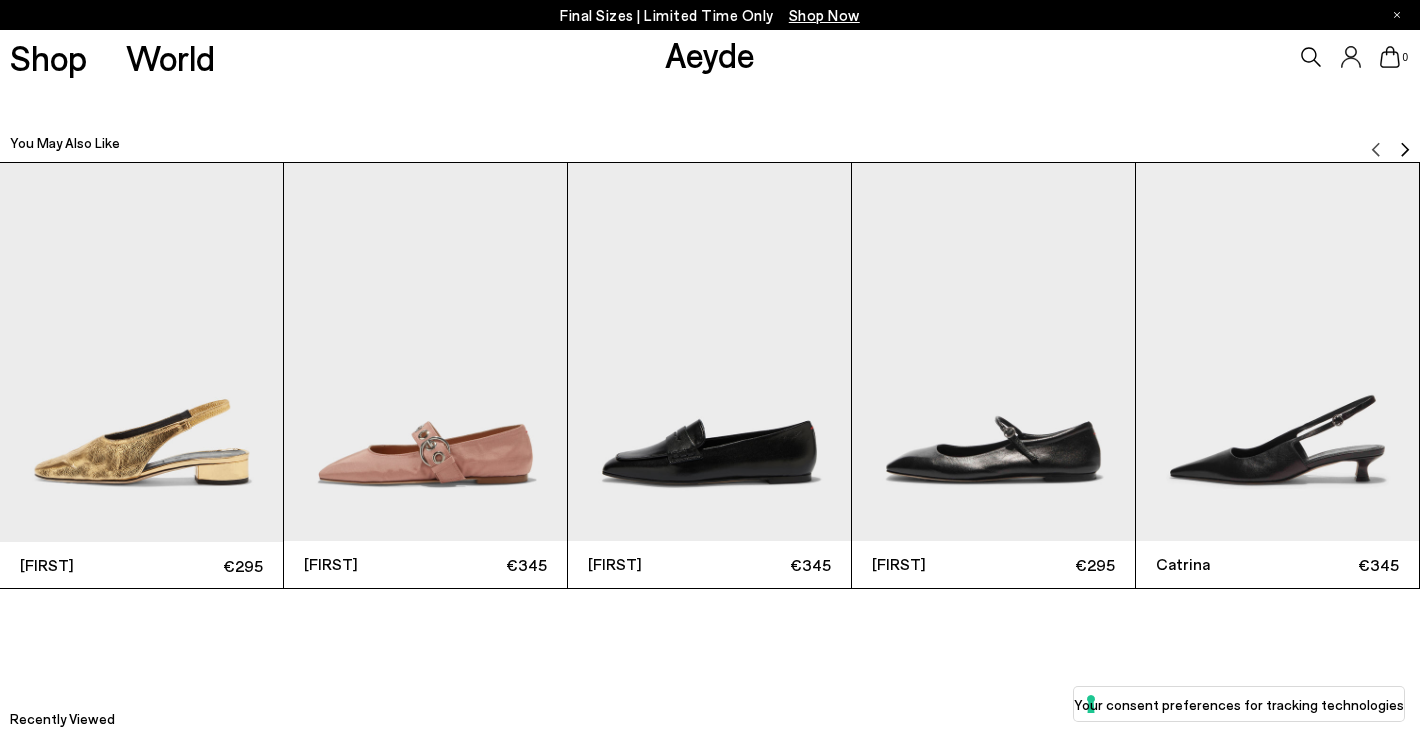 click at bounding box center [709, 351] 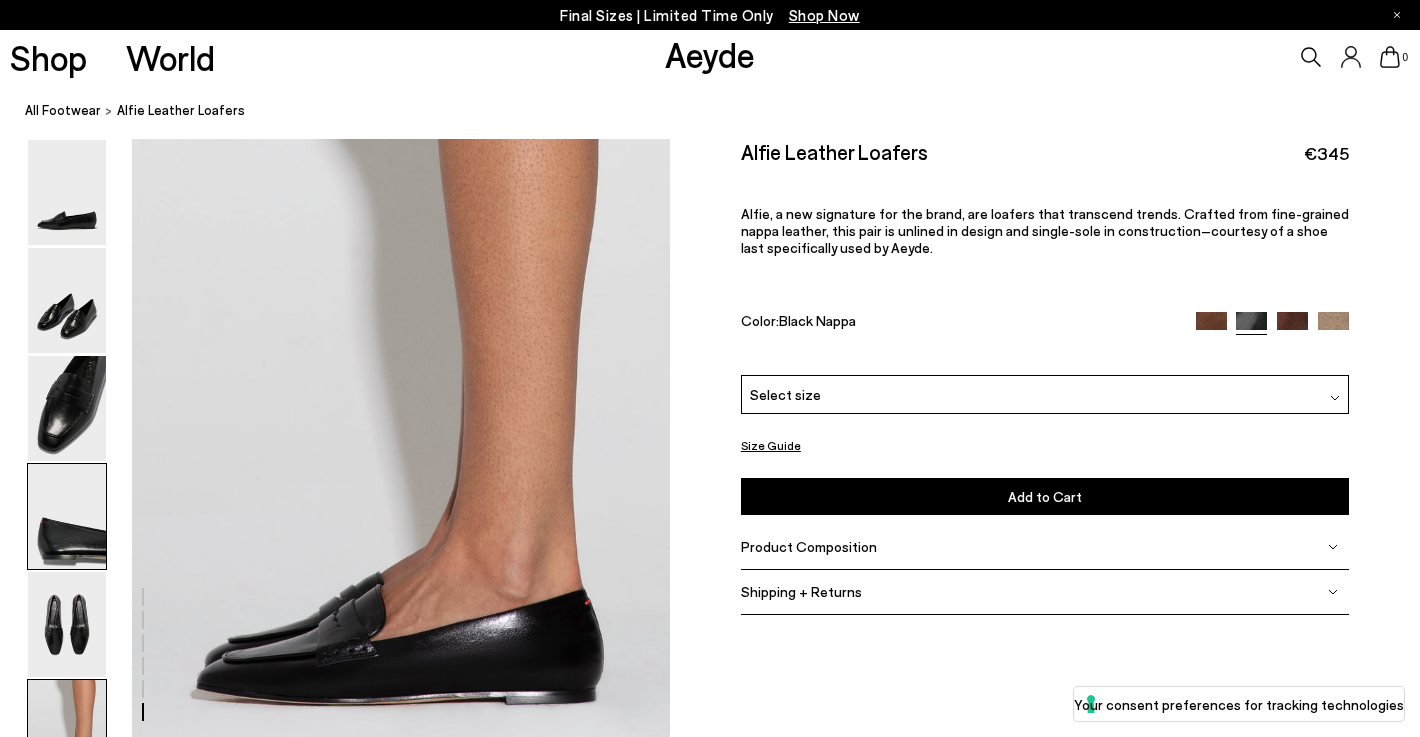 scroll, scrollTop: 3657, scrollLeft: 0, axis: vertical 